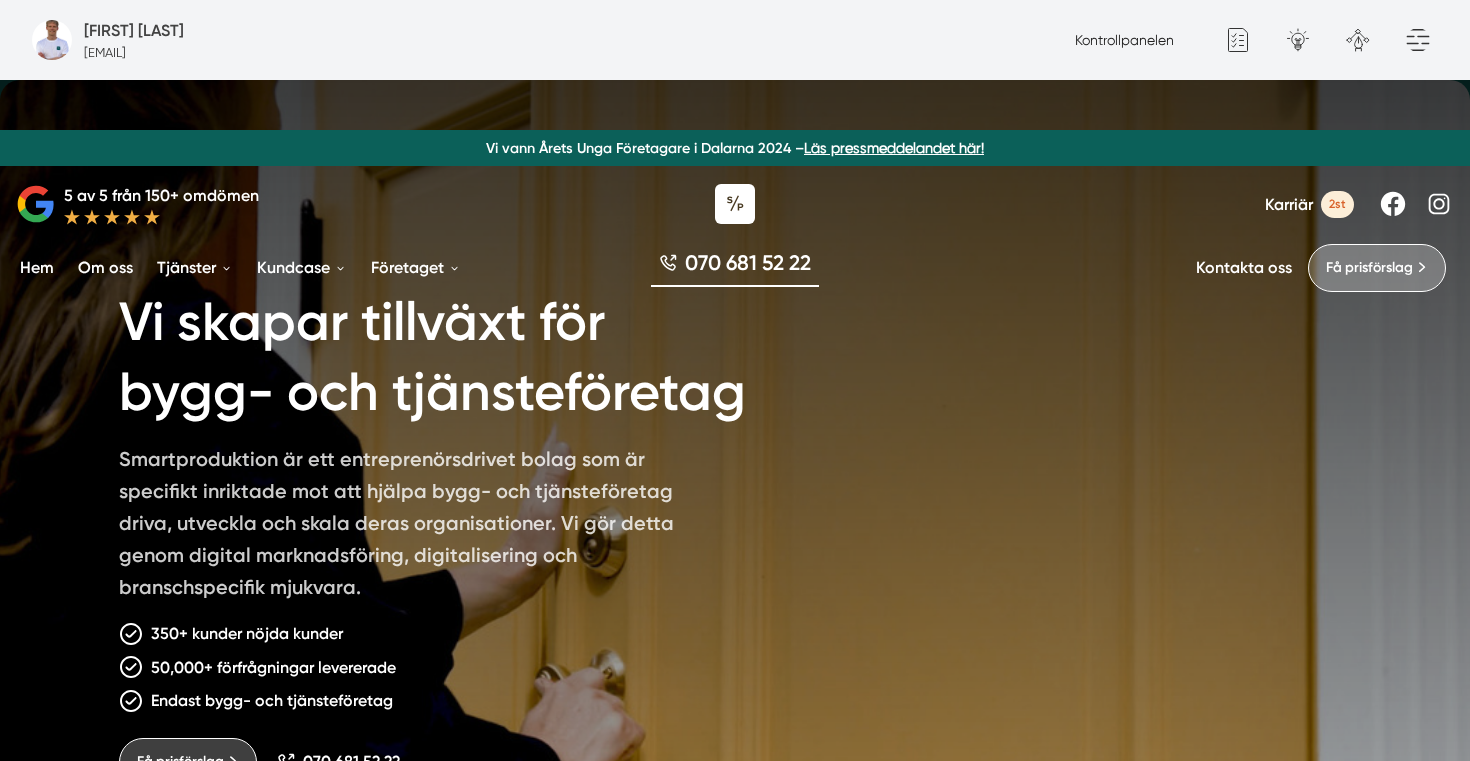 scroll, scrollTop: 0, scrollLeft: 0, axis: both 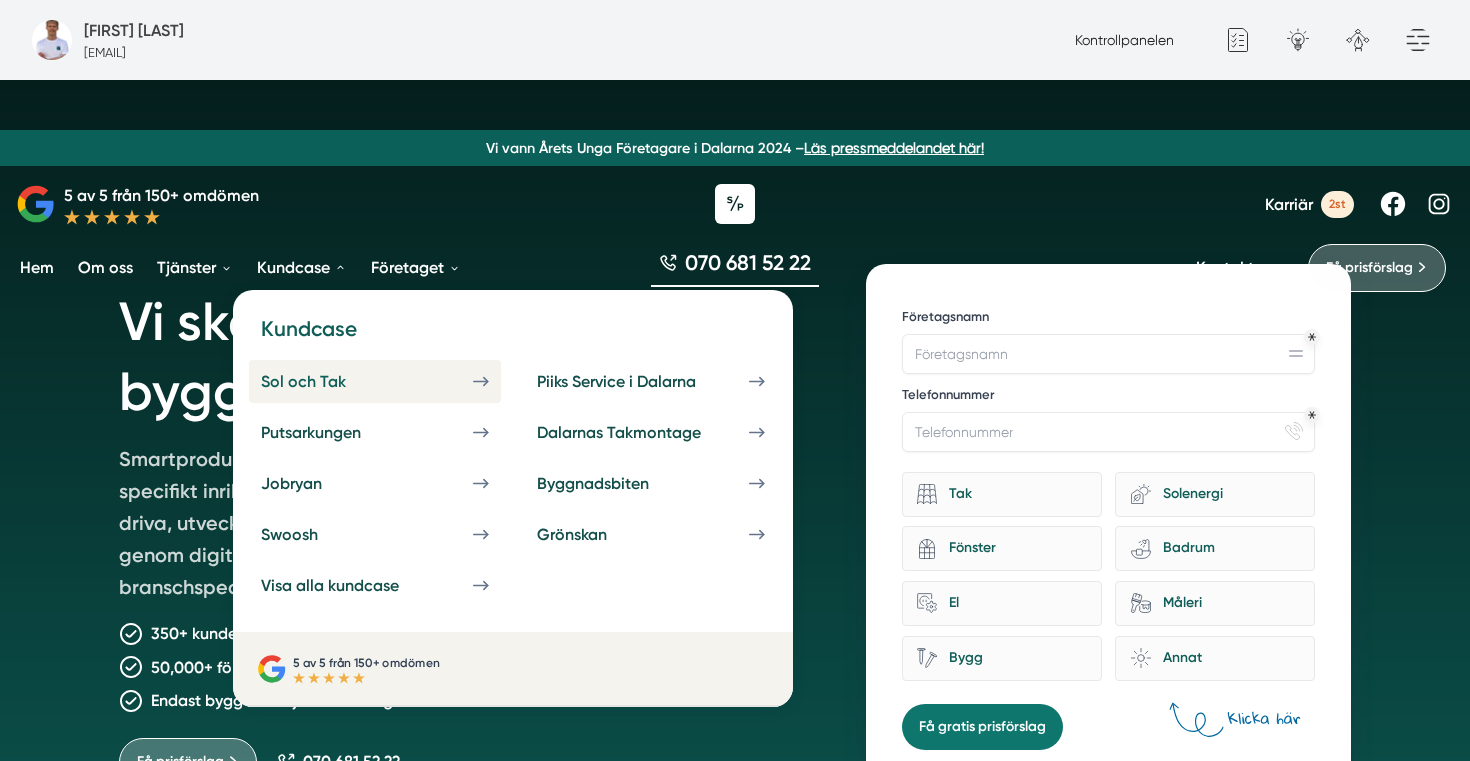 click on "Sol och Tak" at bounding box center (327, 381) 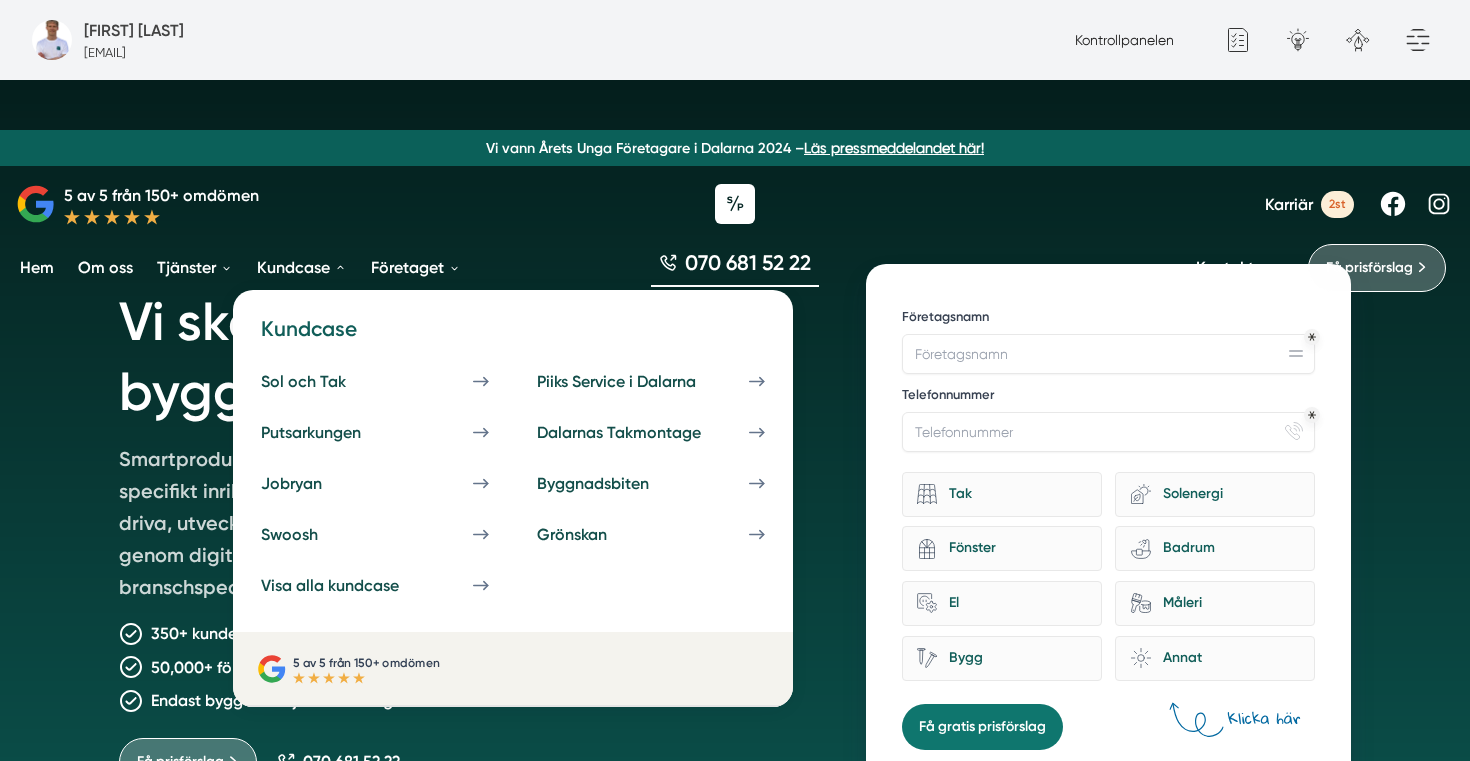 scroll, scrollTop: 27, scrollLeft: 0, axis: vertical 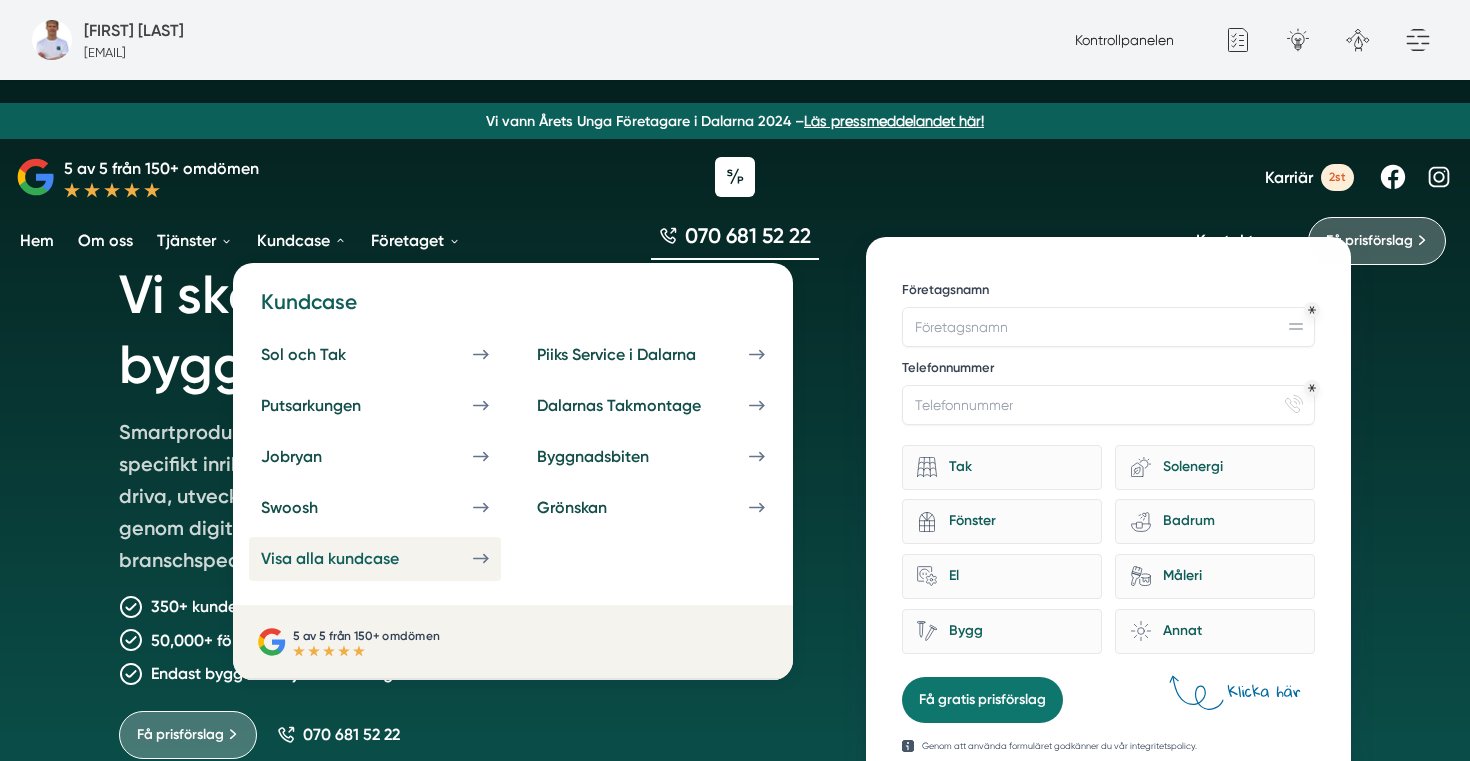click on "Visa alla kundcase" at bounding box center (354, 558) 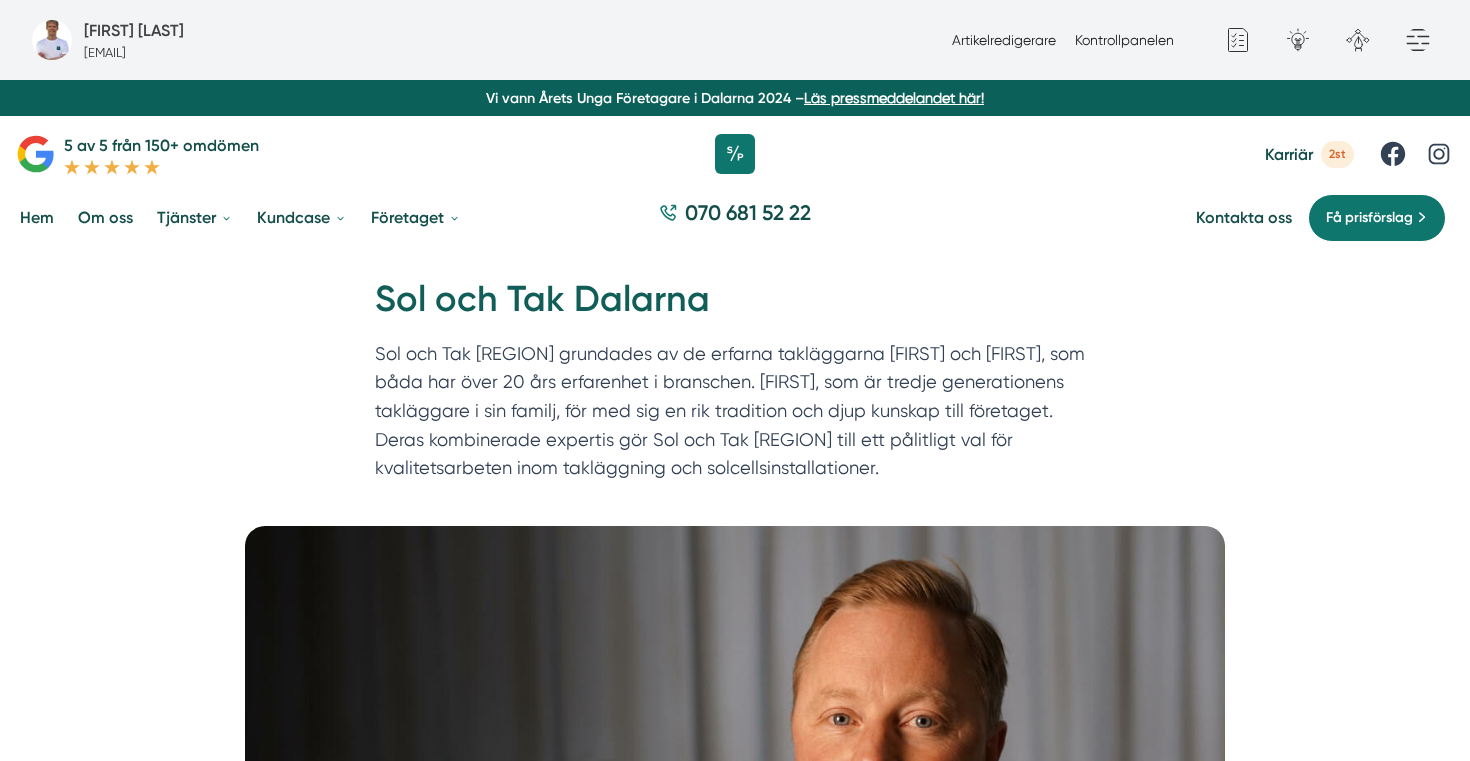 scroll, scrollTop: 167, scrollLeft: 0, axis: vertical 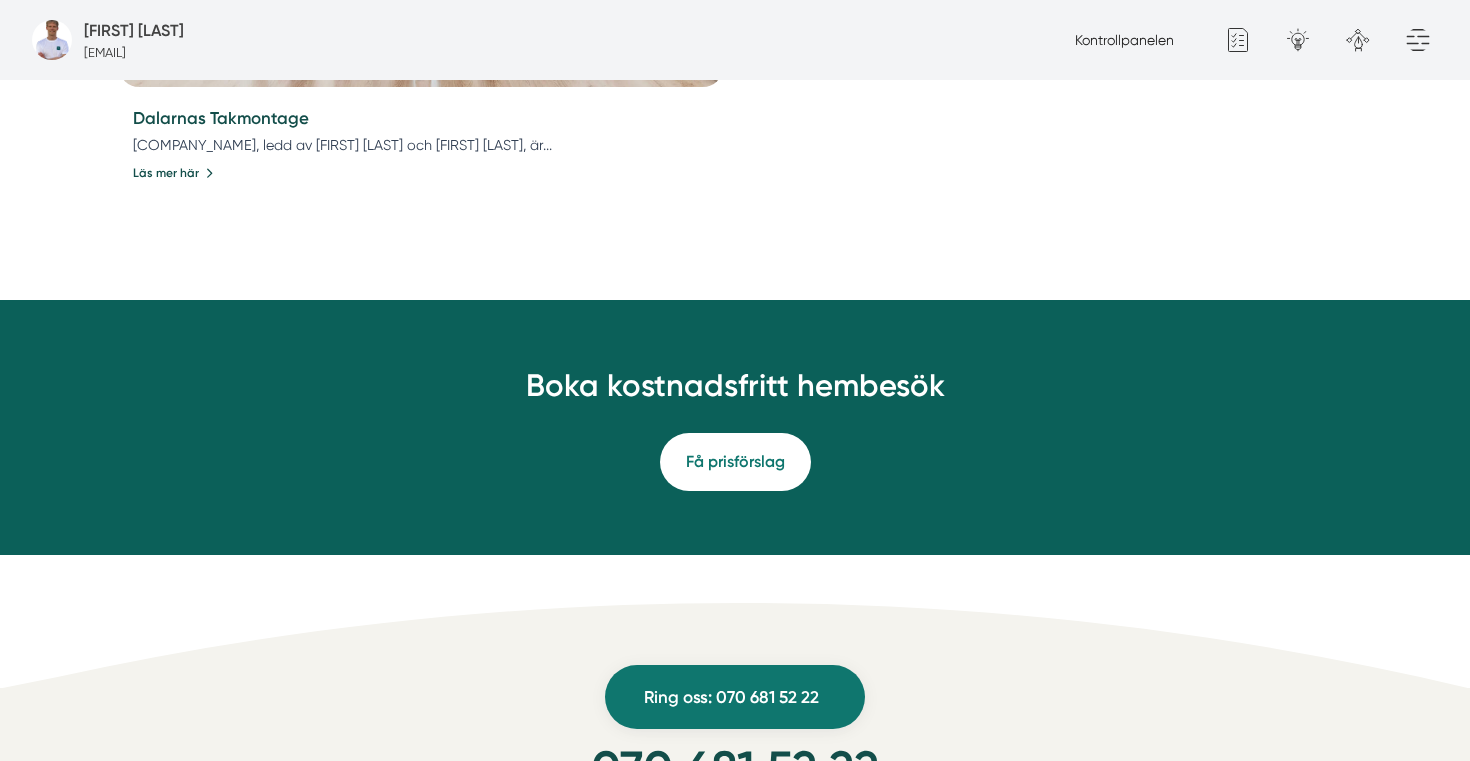 click on "Boka kostnadsfritt hembesök" at bounding box center [735, 392] 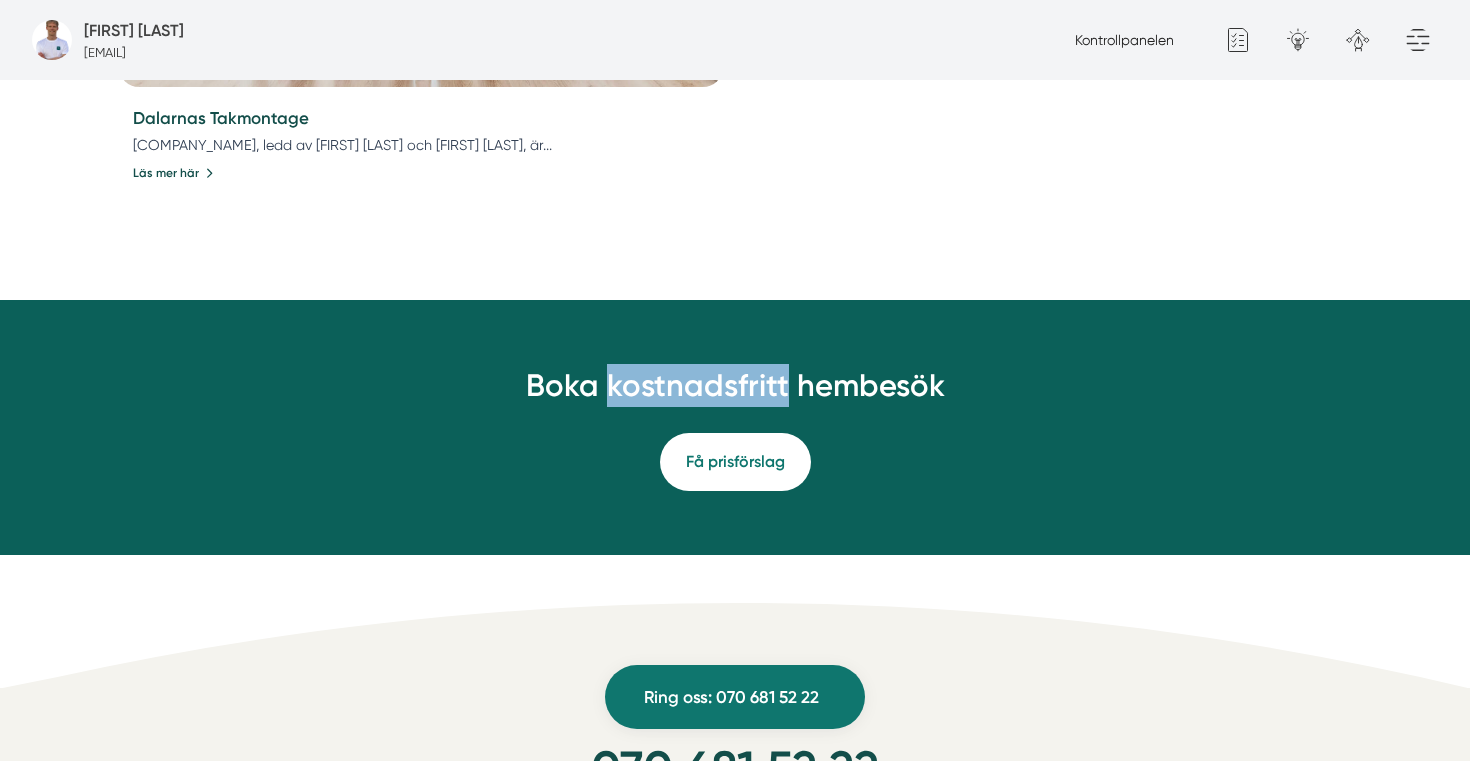 click on "Boka kostnadsfritt hembesök" at bounding box center [735, 392] 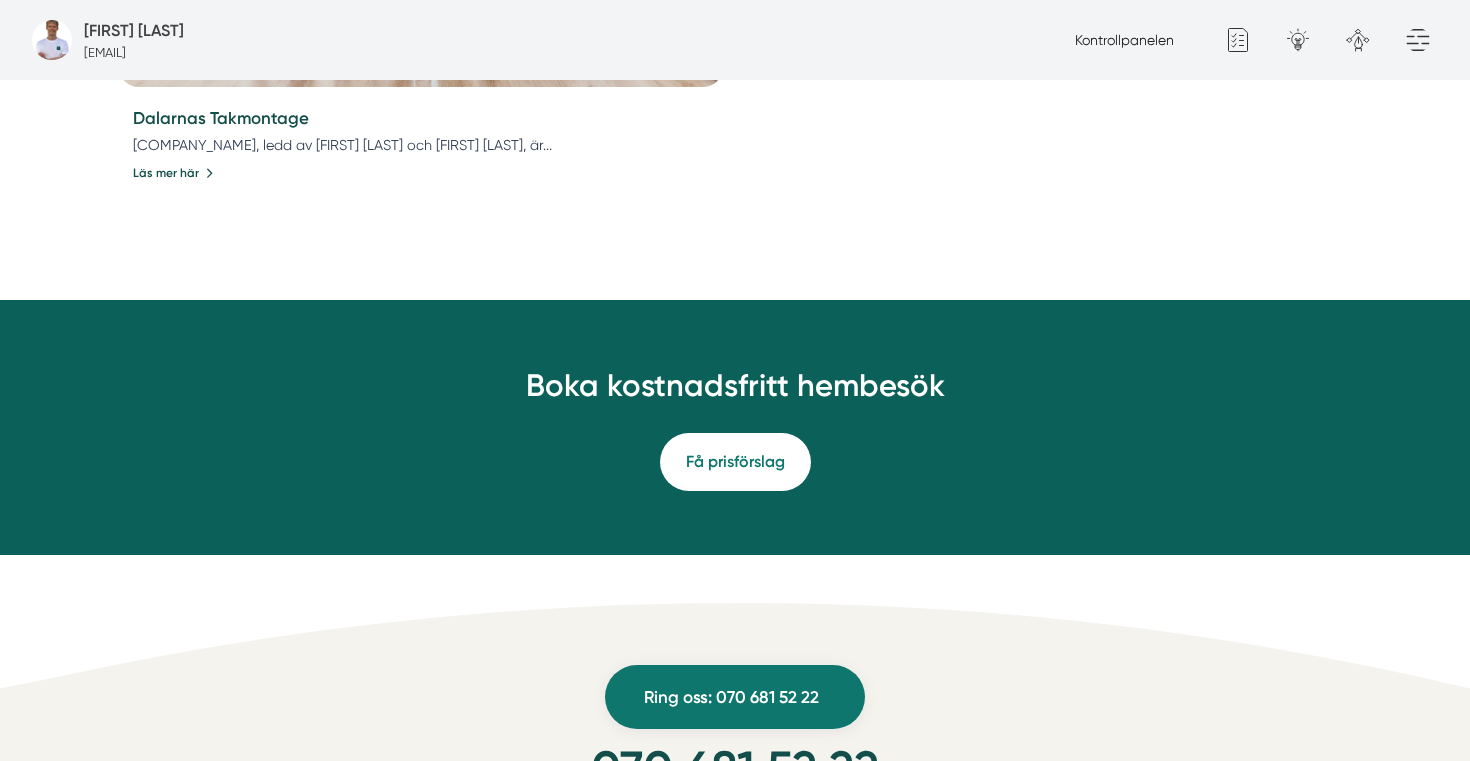 click on "Boka kostnadsfritt hembesök" at bounding box center [735, 392] 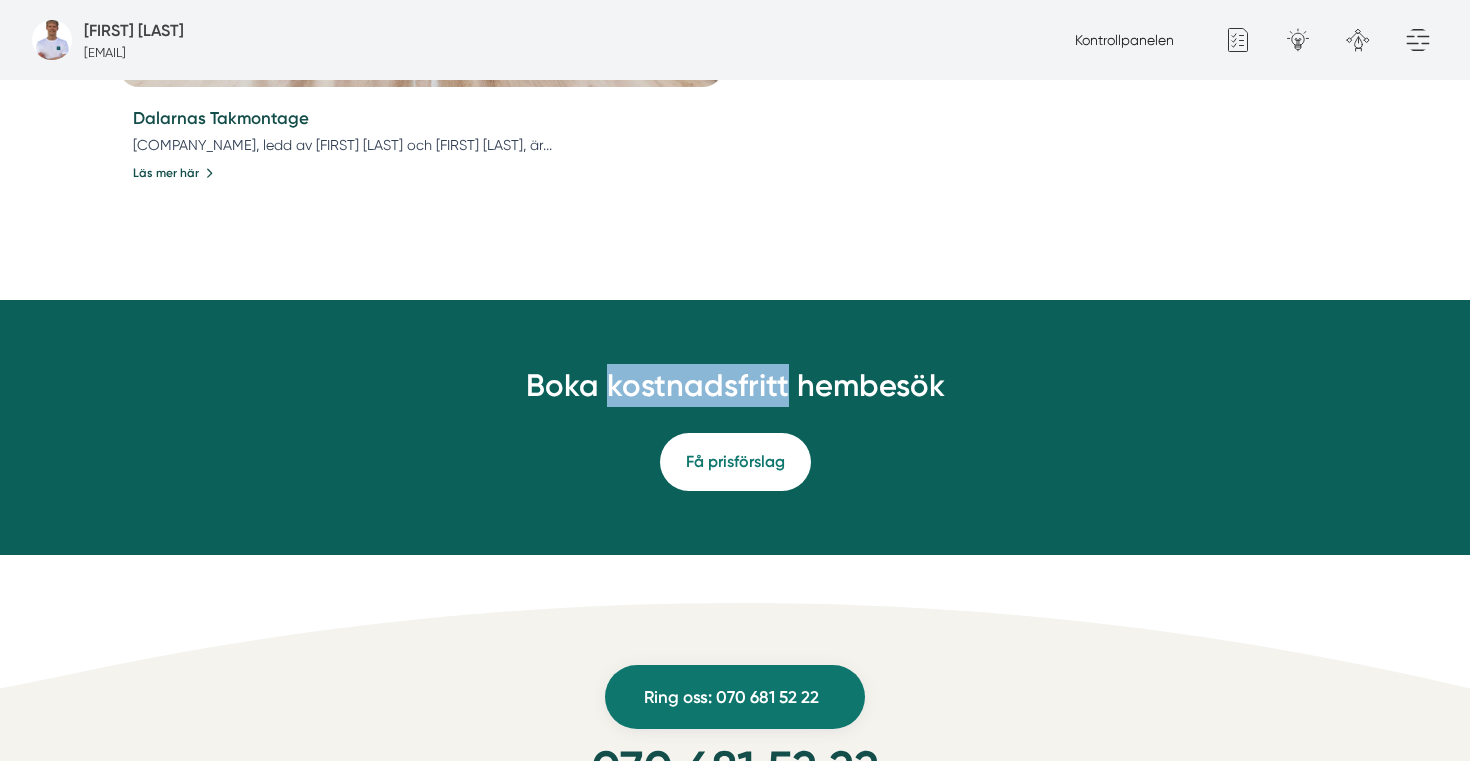 click on "Boka kostnadsfritt hembesök" at bounding box center [735, 392] 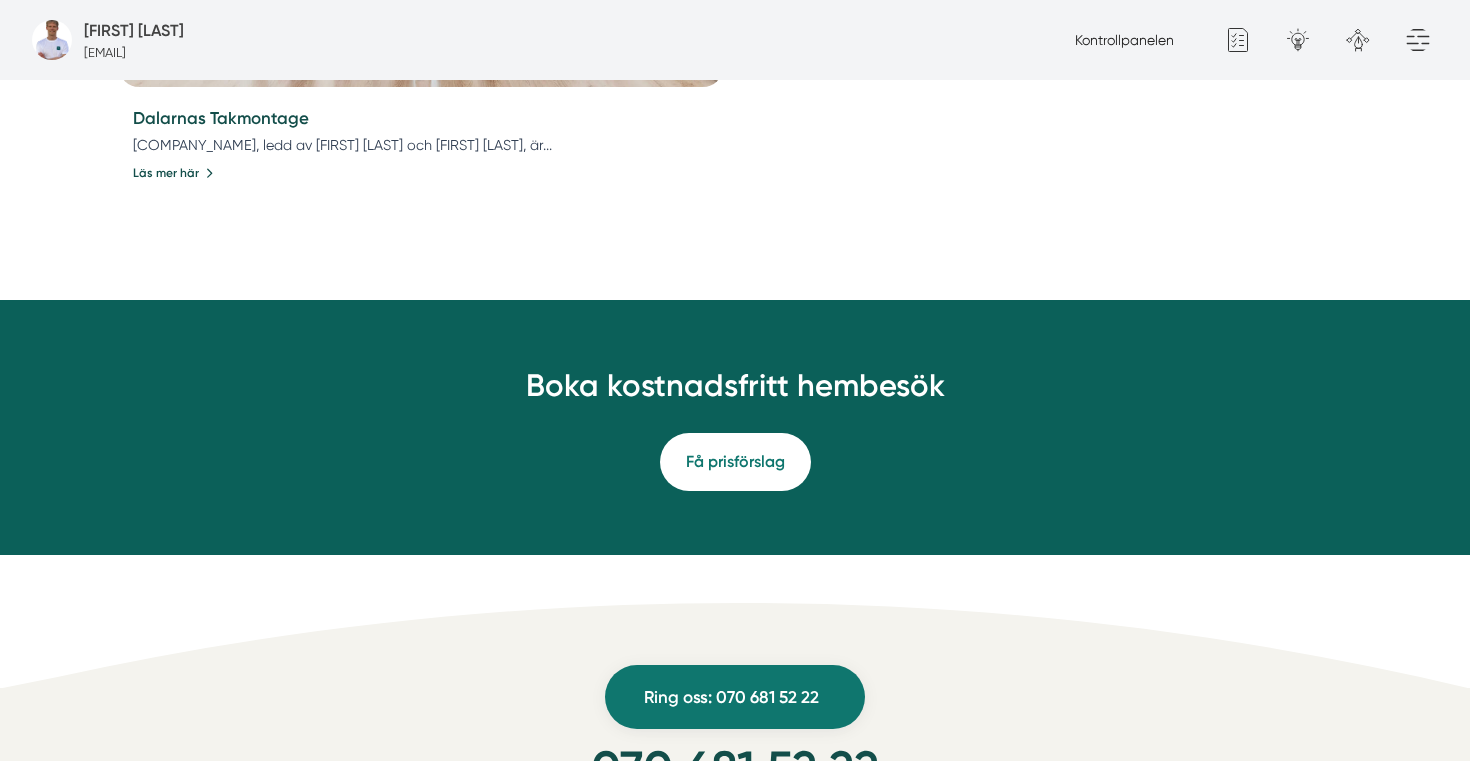click on "Boka kostnadsfritt hembesök" at bounding box center (735, 392) 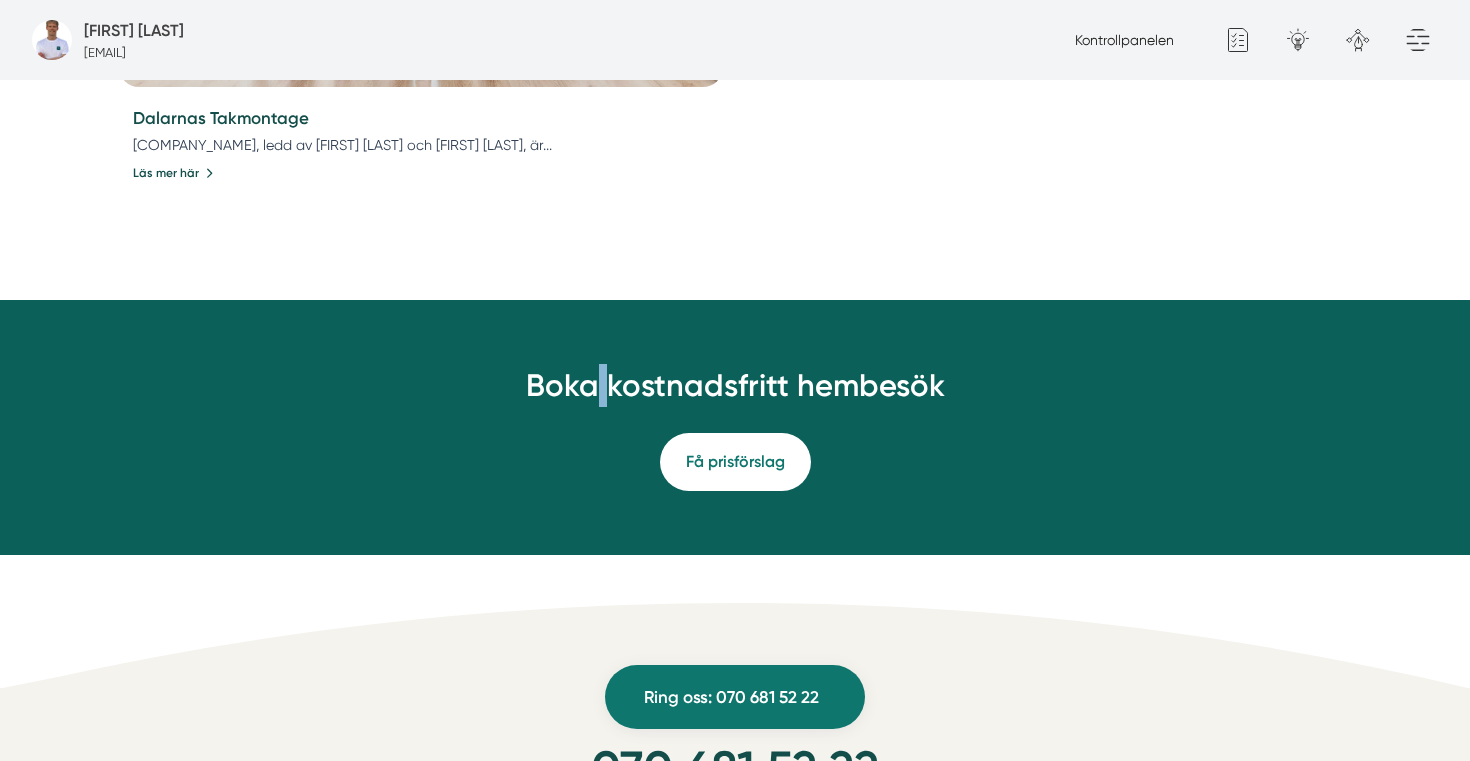 click on "Boka kostnadsfritt hembesök" at bounding box center [735, 392] 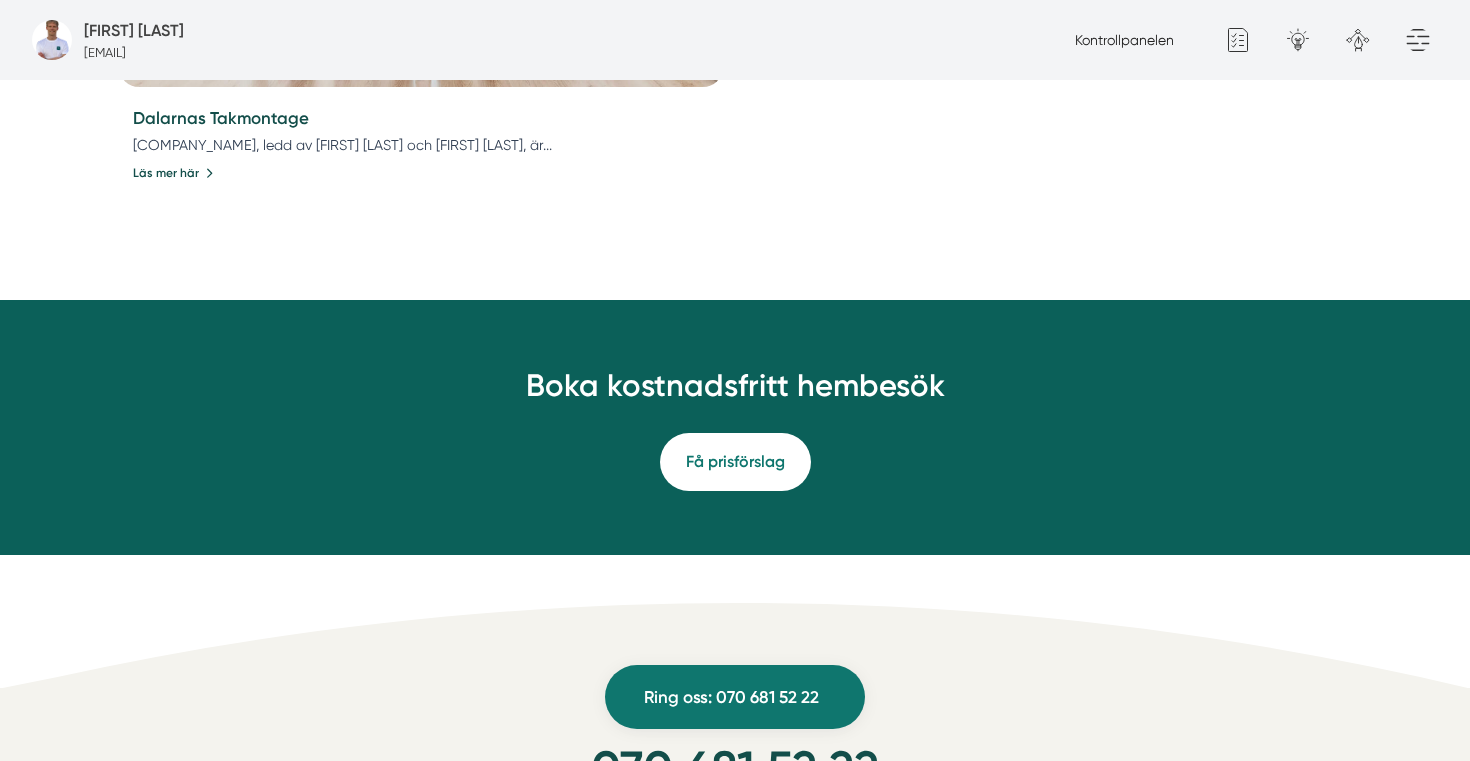 click on "Boka kostnadsfritt hembesök" at bounding box center (735, 392) 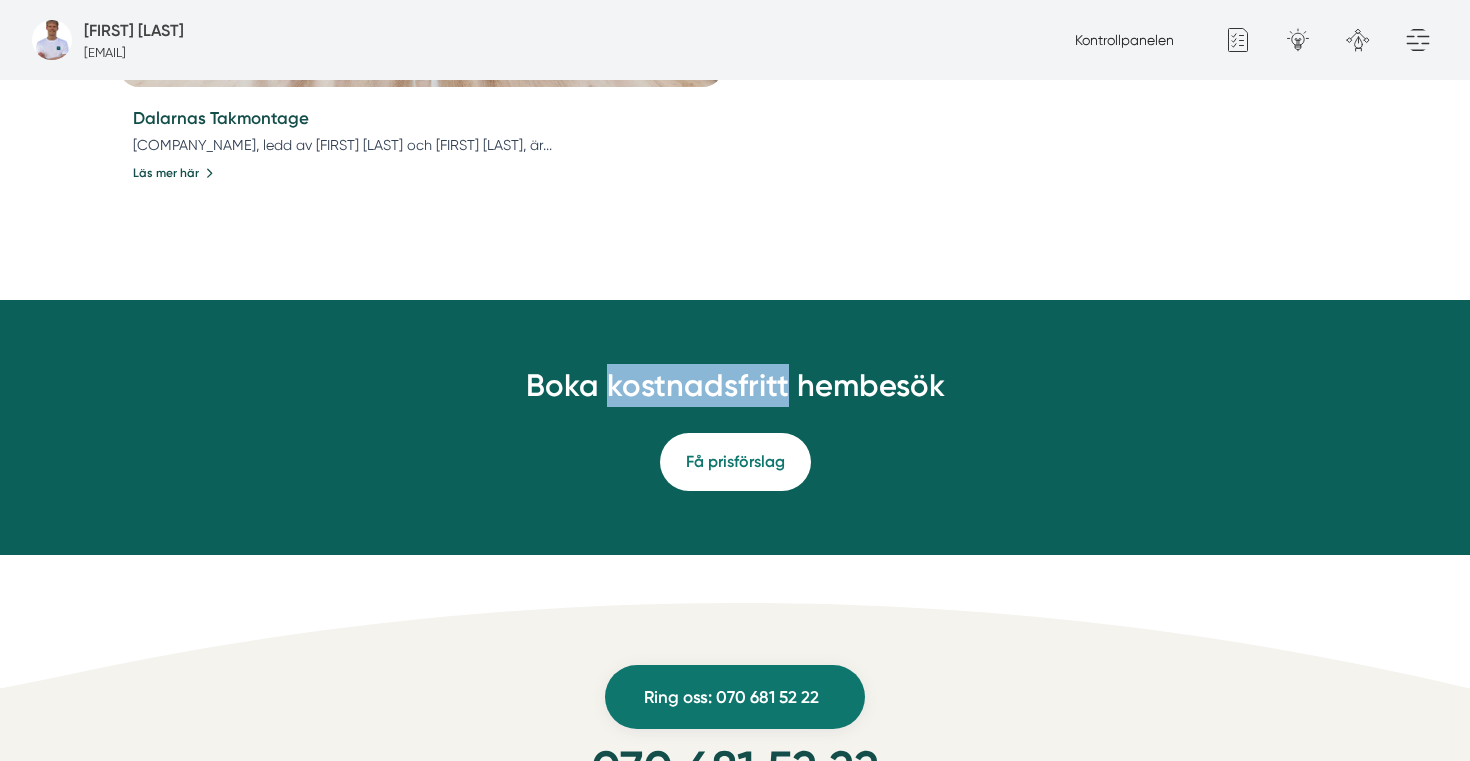 click on "Boka kostnadsfritt hembesök" at bounding box center (735, 392) 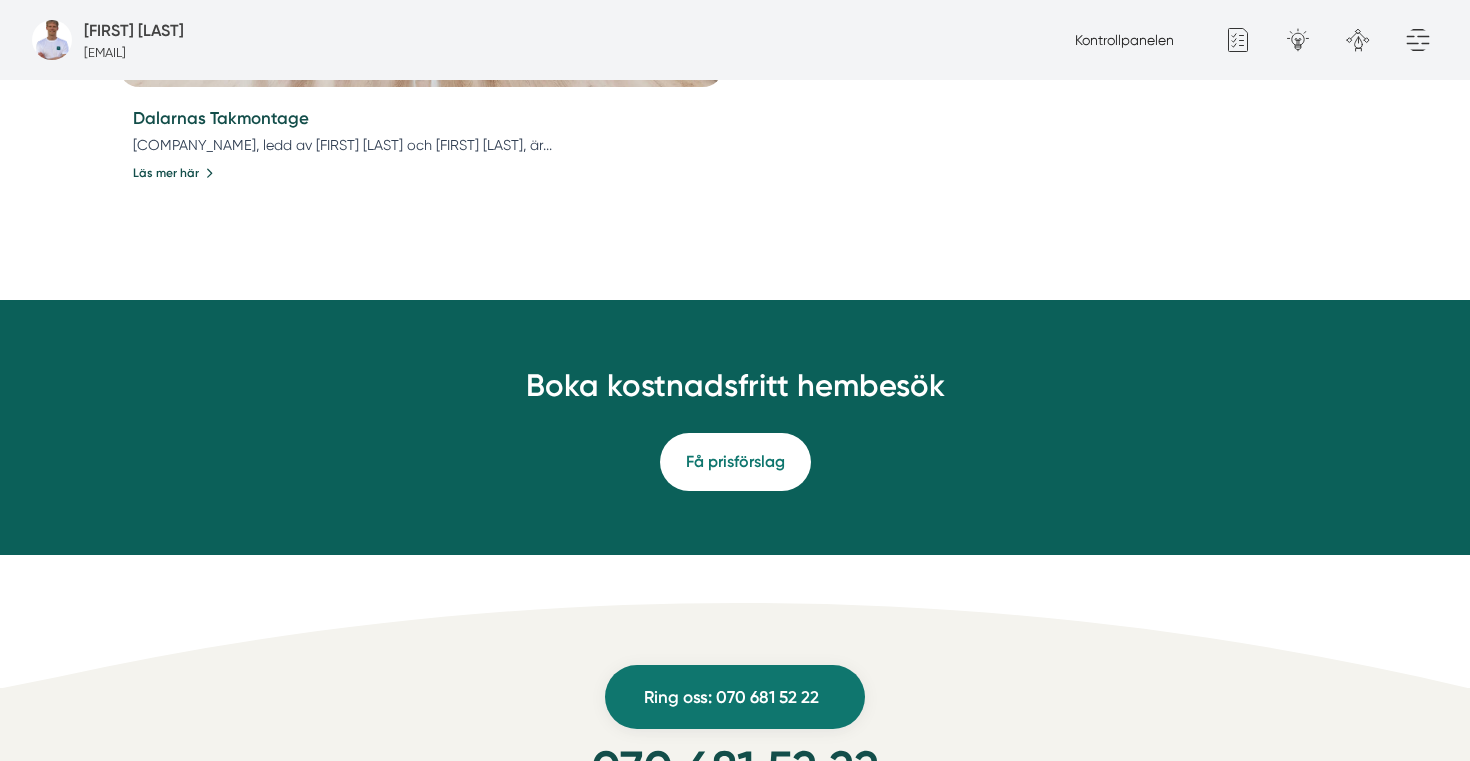 click on "Boka kostnadsfritt hembesök" at bounding box center [735, 392] 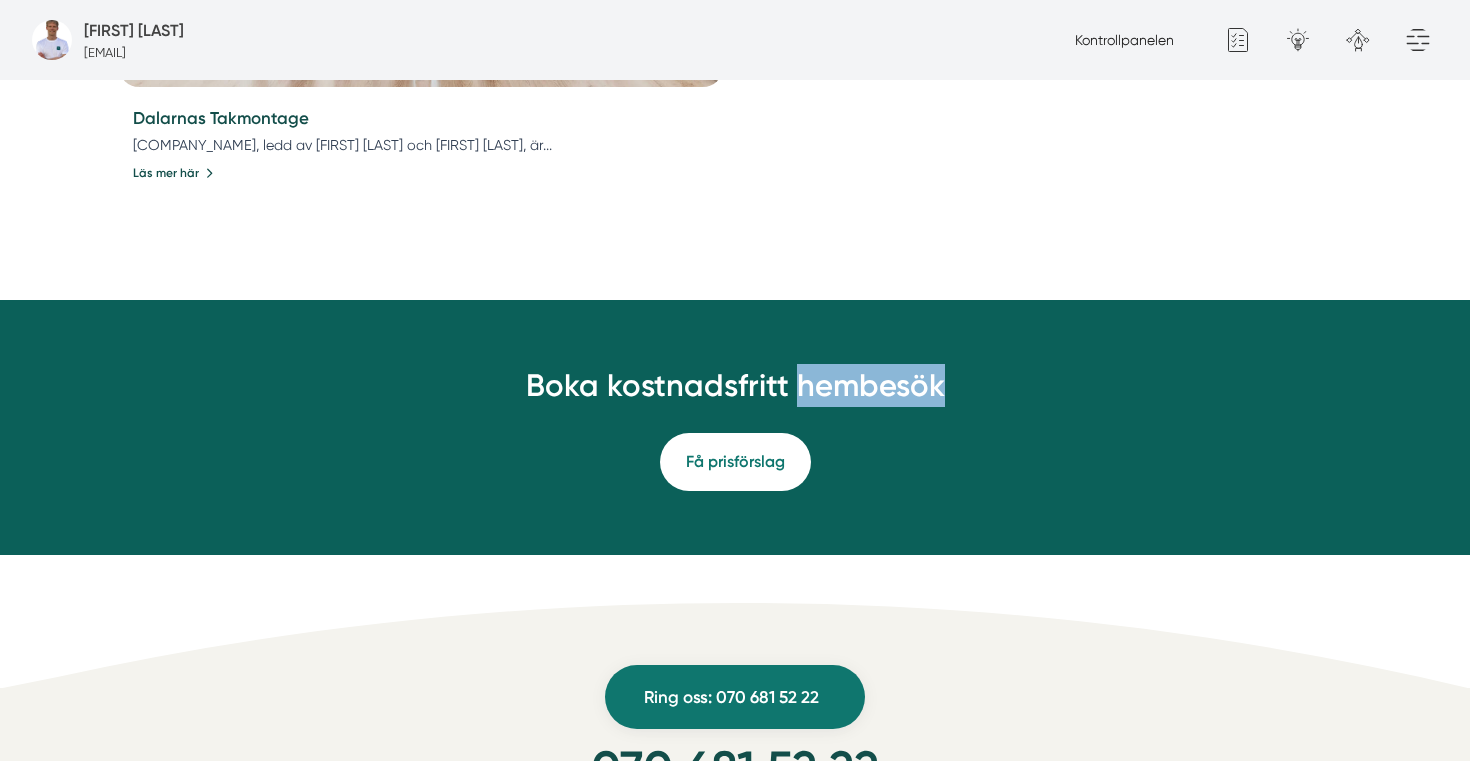 click on "Boka kostnadsfritt hembesök" at bounding box center (735, 392) 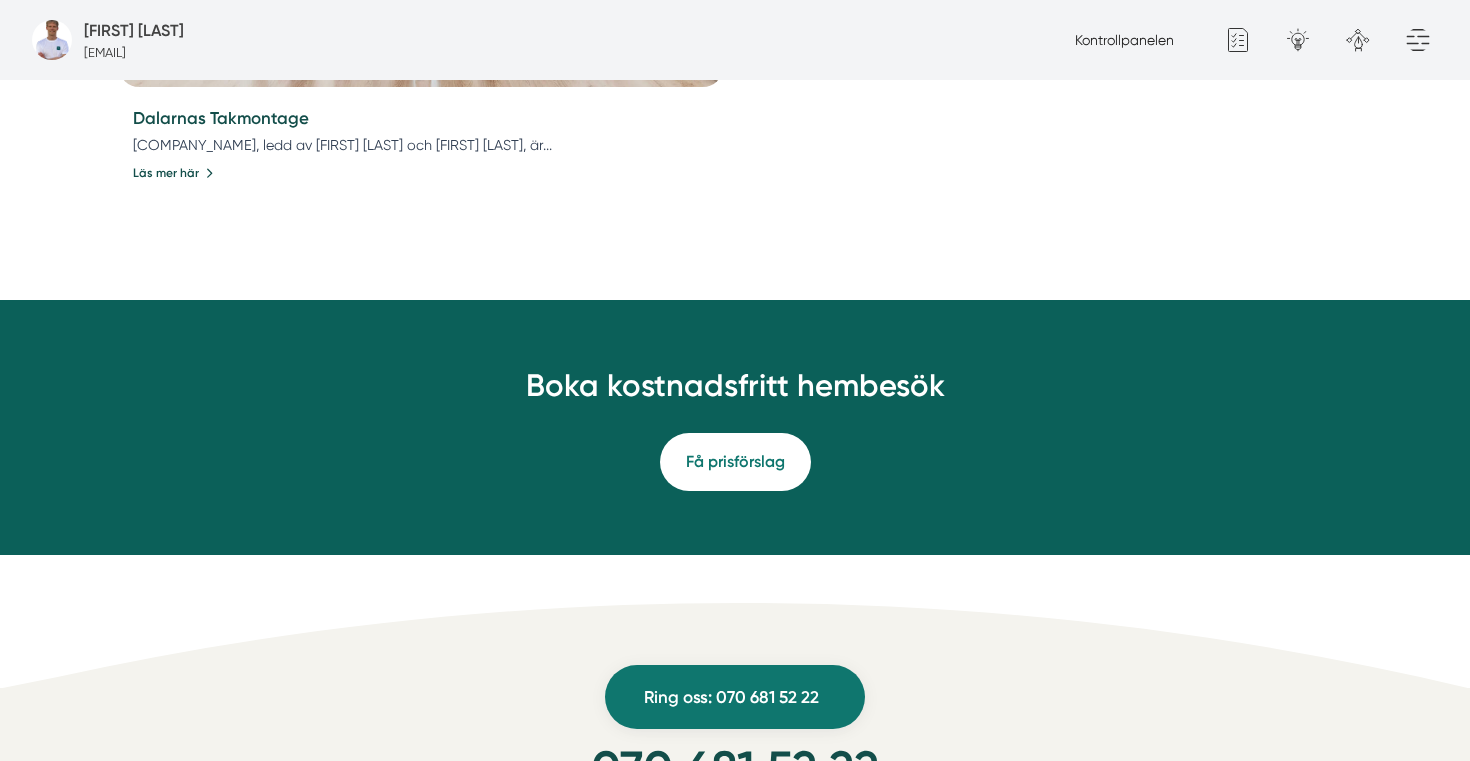 click on "Boka kostnadsfritt hembesök" at bounding box center [735, 392] 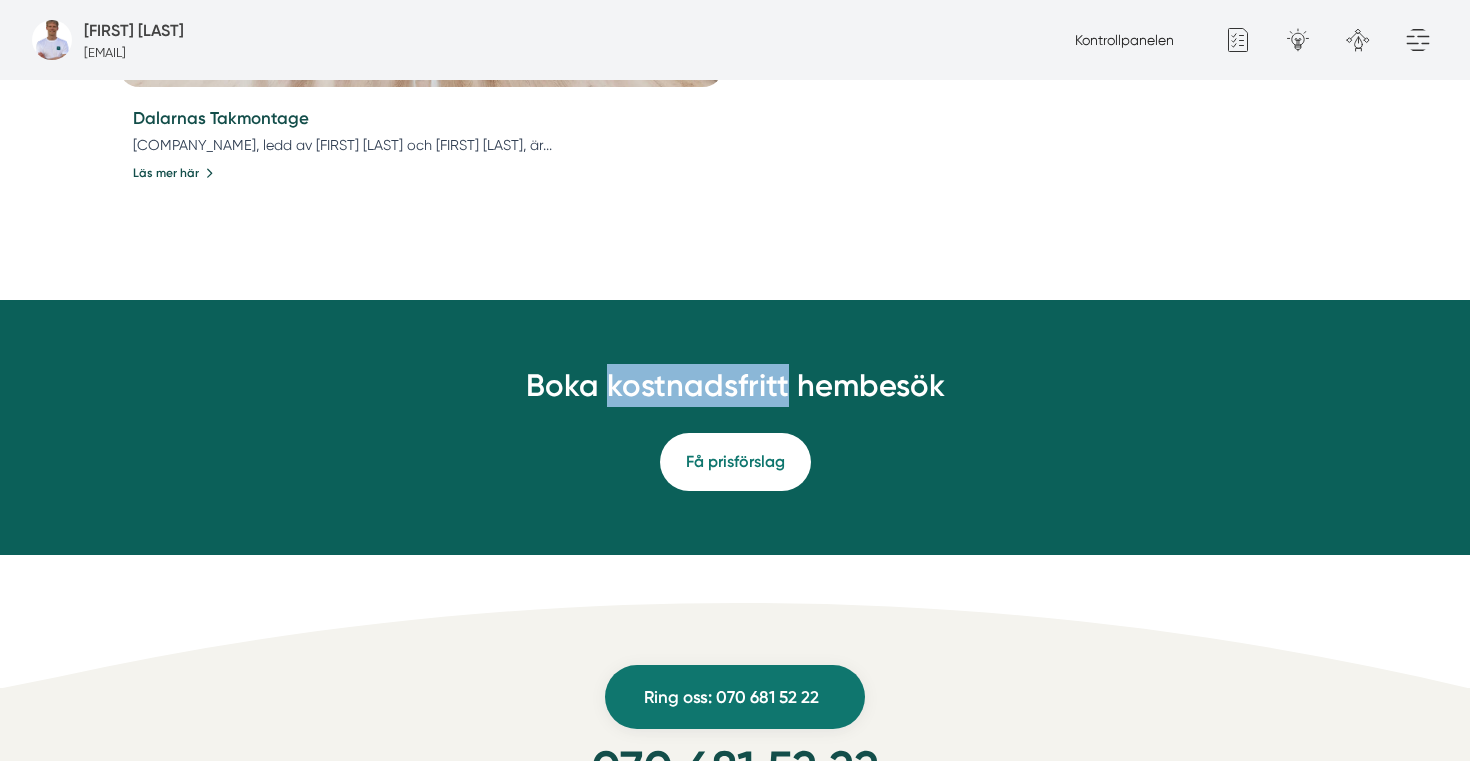 click on "Boka kostnadsfritt hembesök" at bounding box center [735, 392] 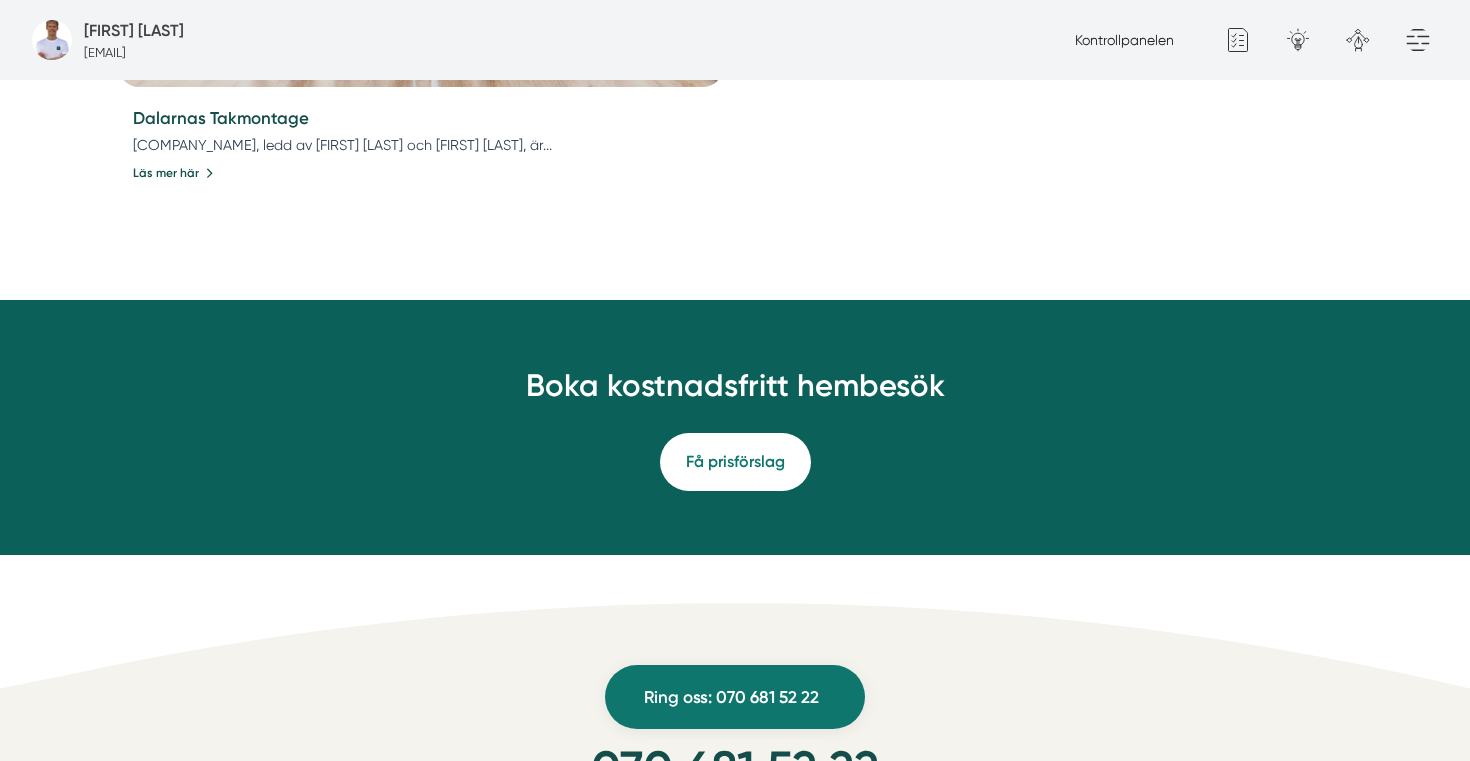 click on "Boka kostnadsfritt hembesök" at bounding box center (735, 392) 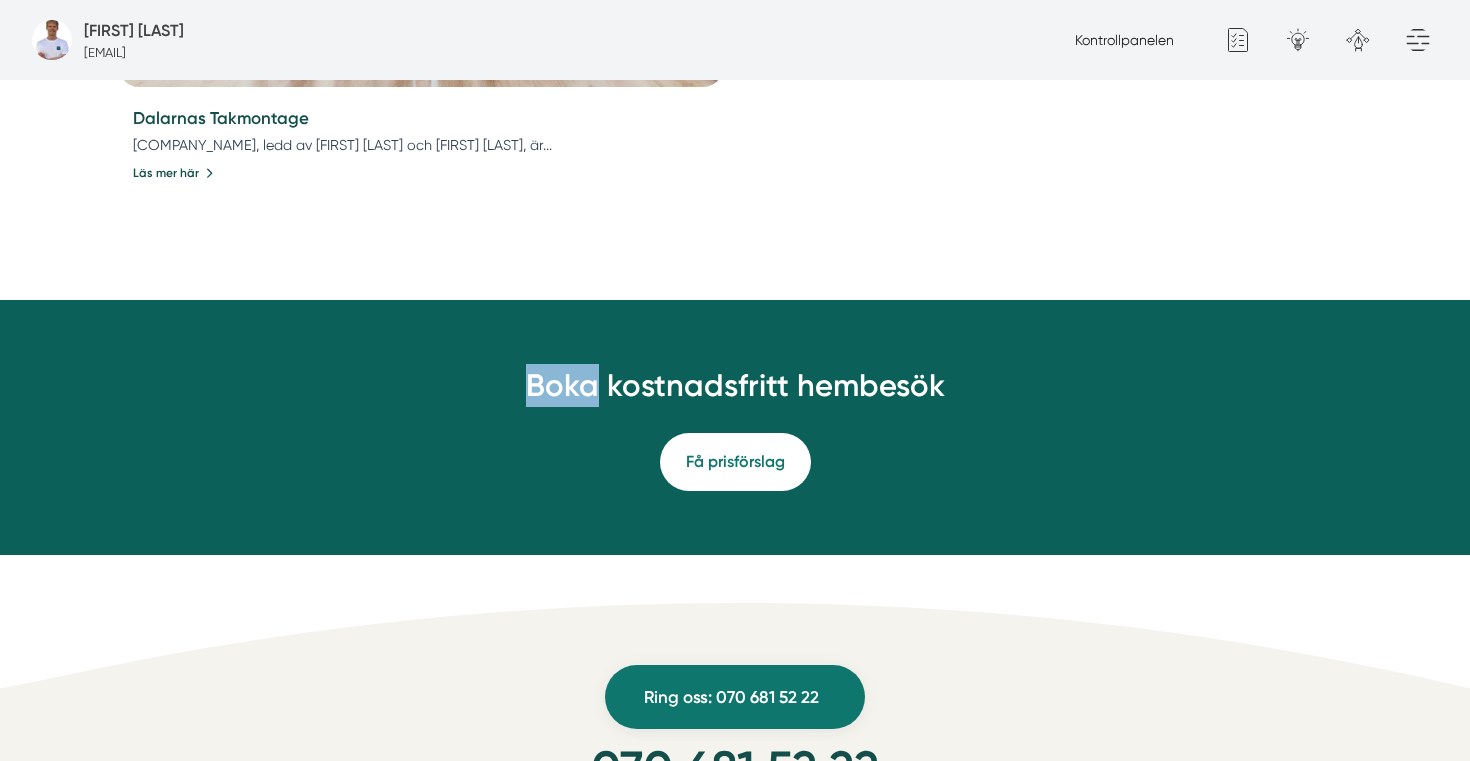 click on "Boka kostnadsfritt hembesök" at bounding box center [735, 392] 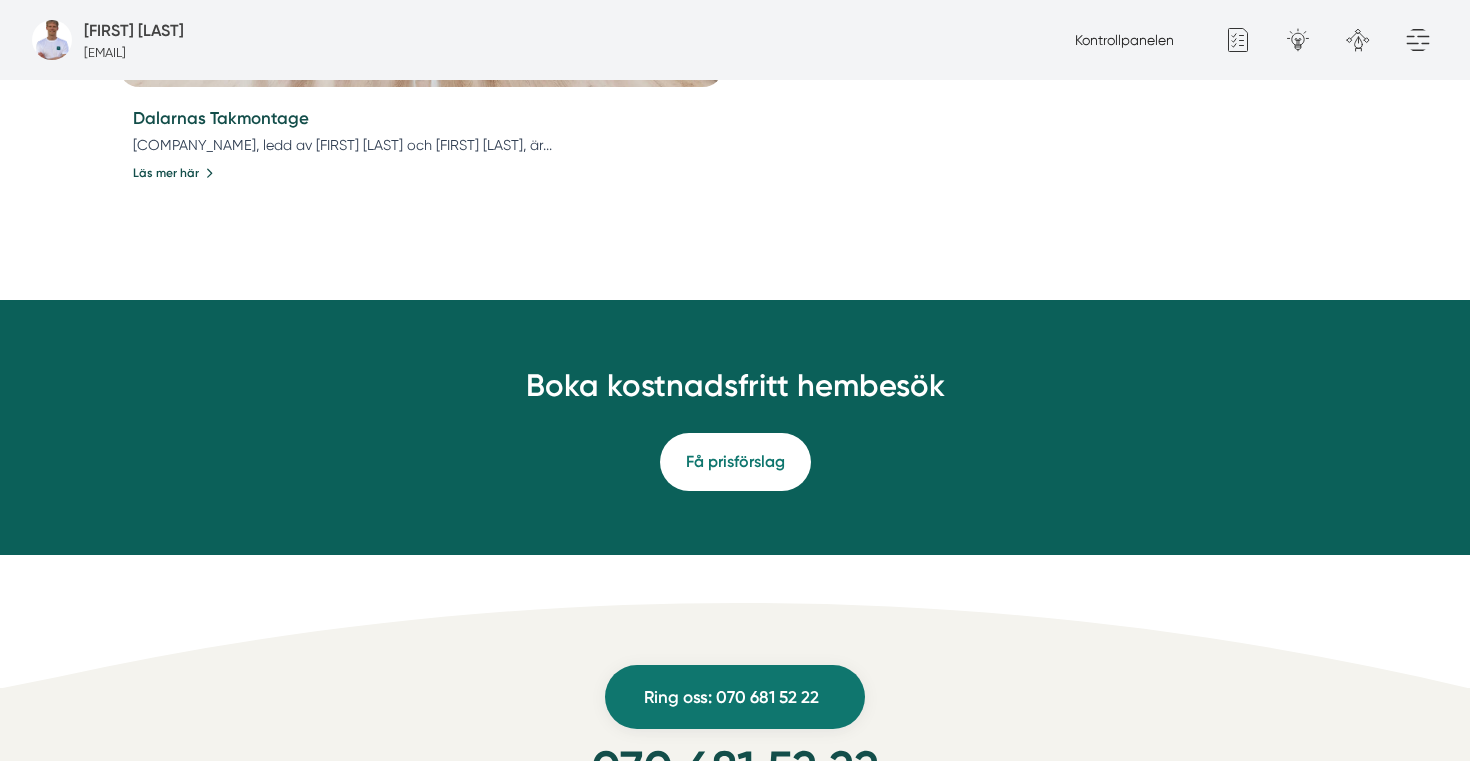click on "Boka kostnadsfritt hembesök" at bounding box center (735, 392) 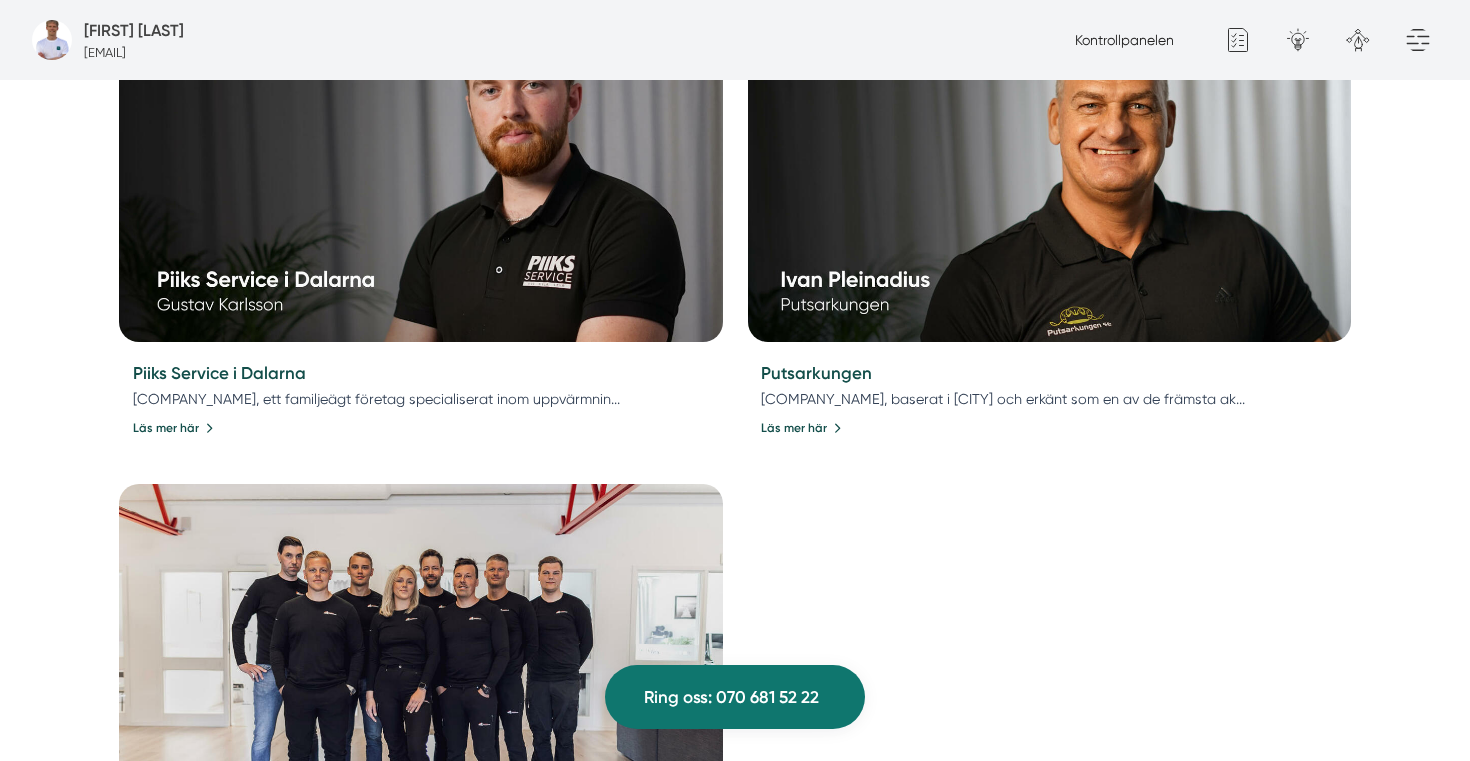 scroll, scrollTop: 2517, scrollLeft: 0, axis: vertical 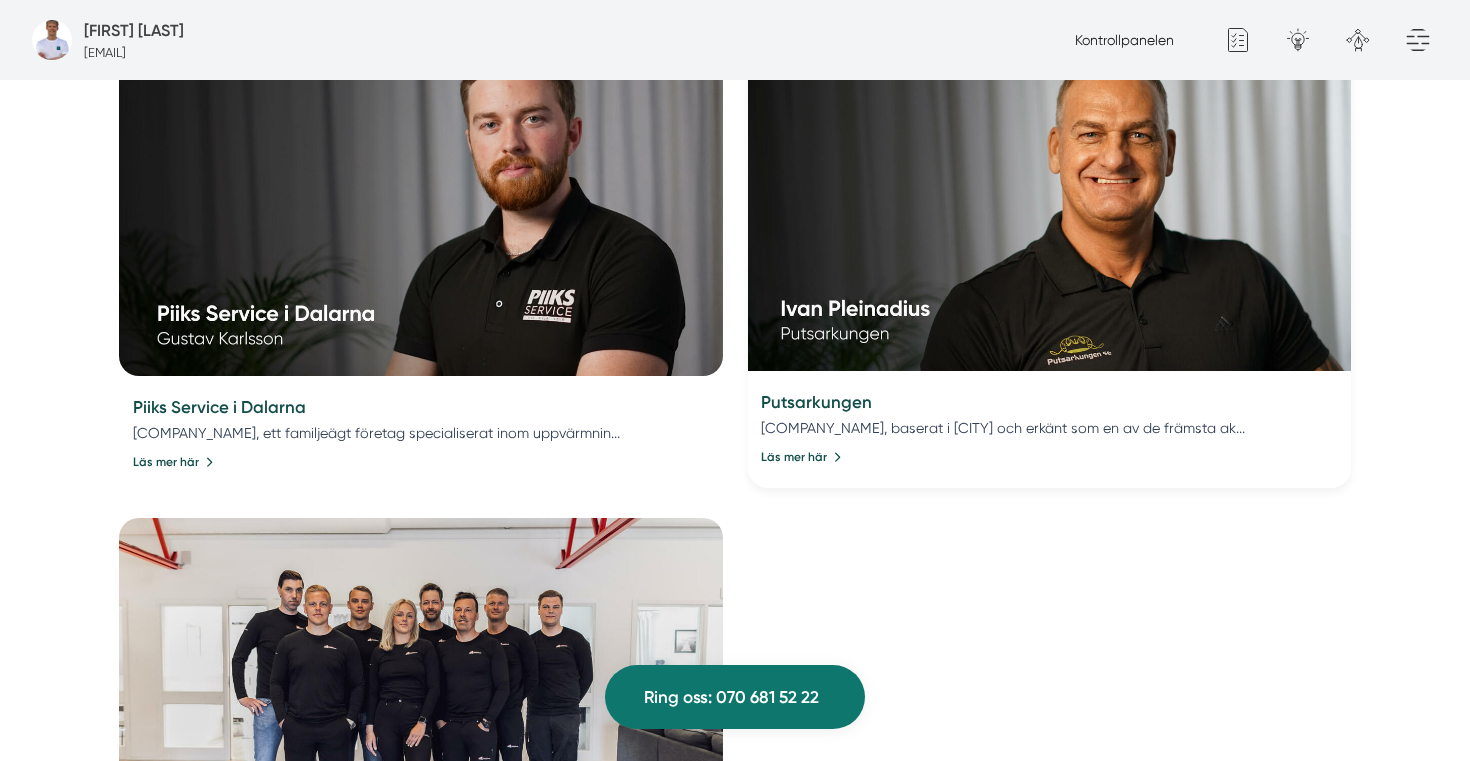 click at bounding box center (1050, 191) 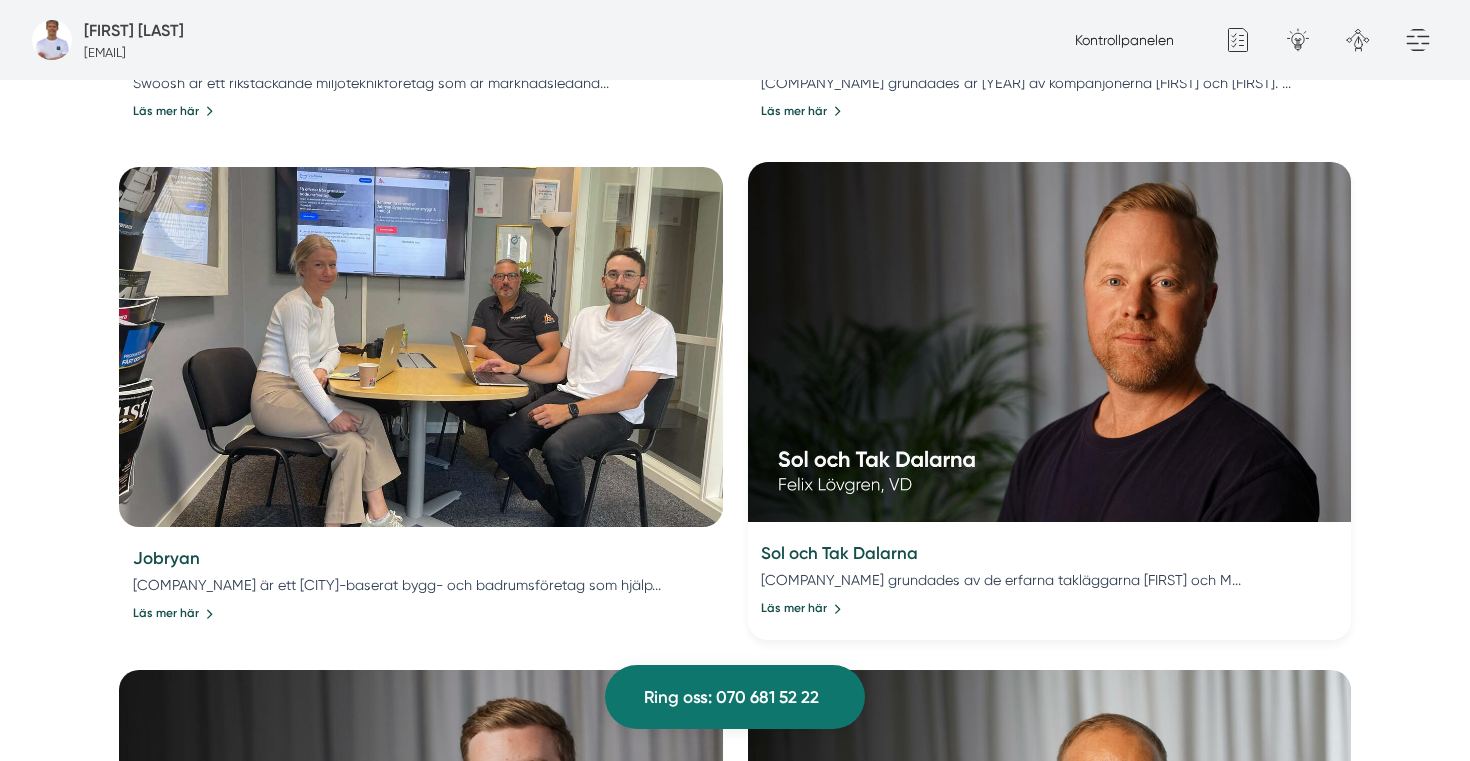 scroll, scrollTop: 1858, scrollLeft: 0, axis: vertical 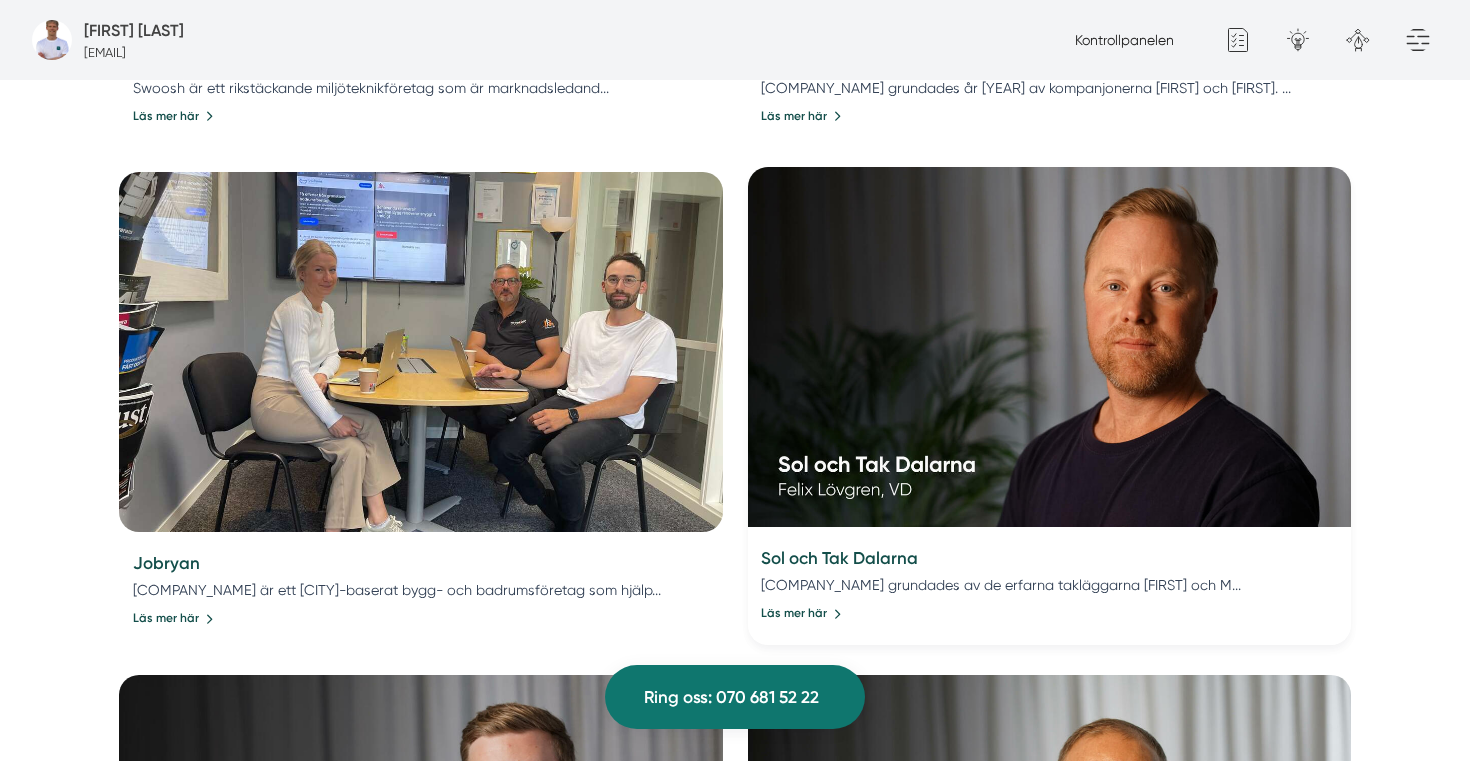 click at bounding box center (1050, 347) 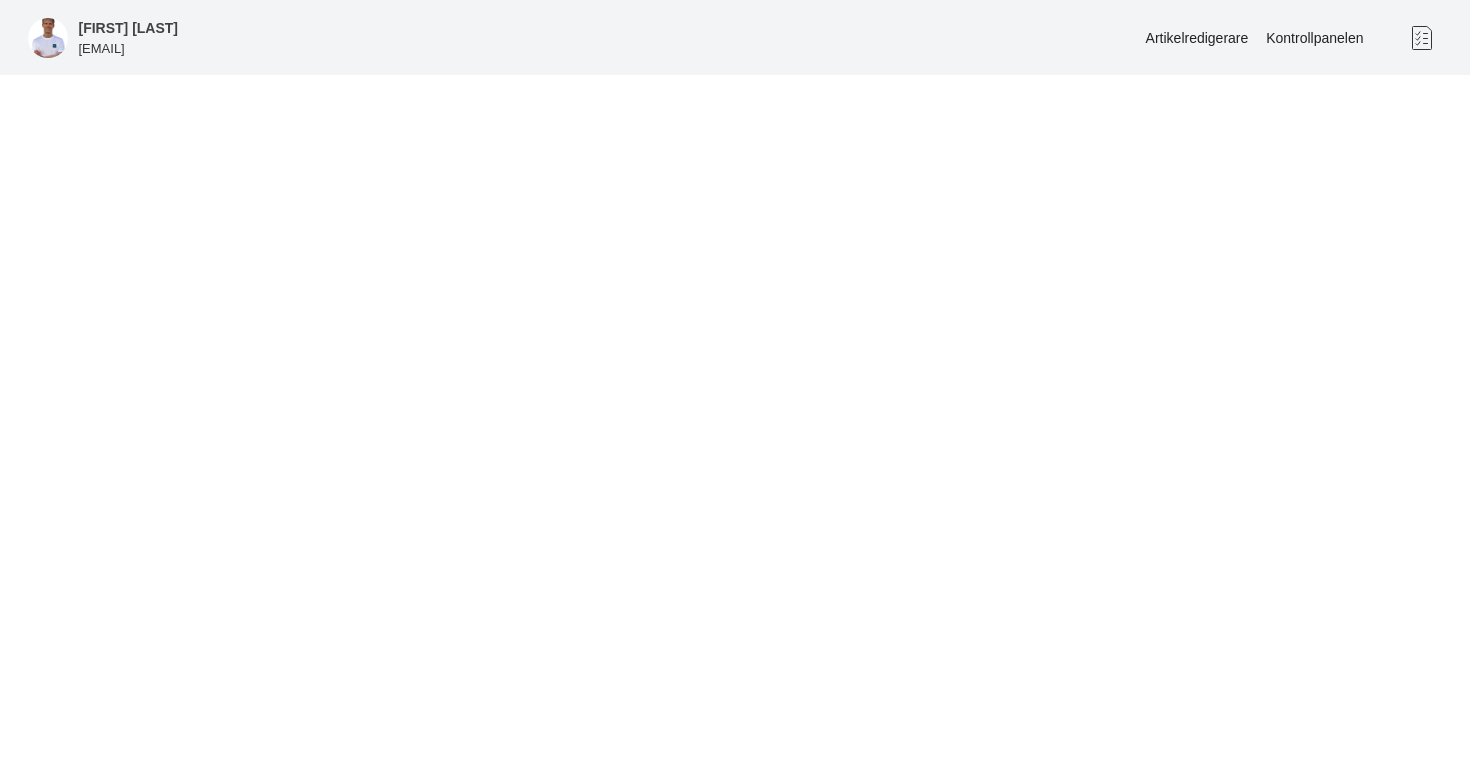 scroll, scrollTop: 0, scrollLeft: 0, axis: both 